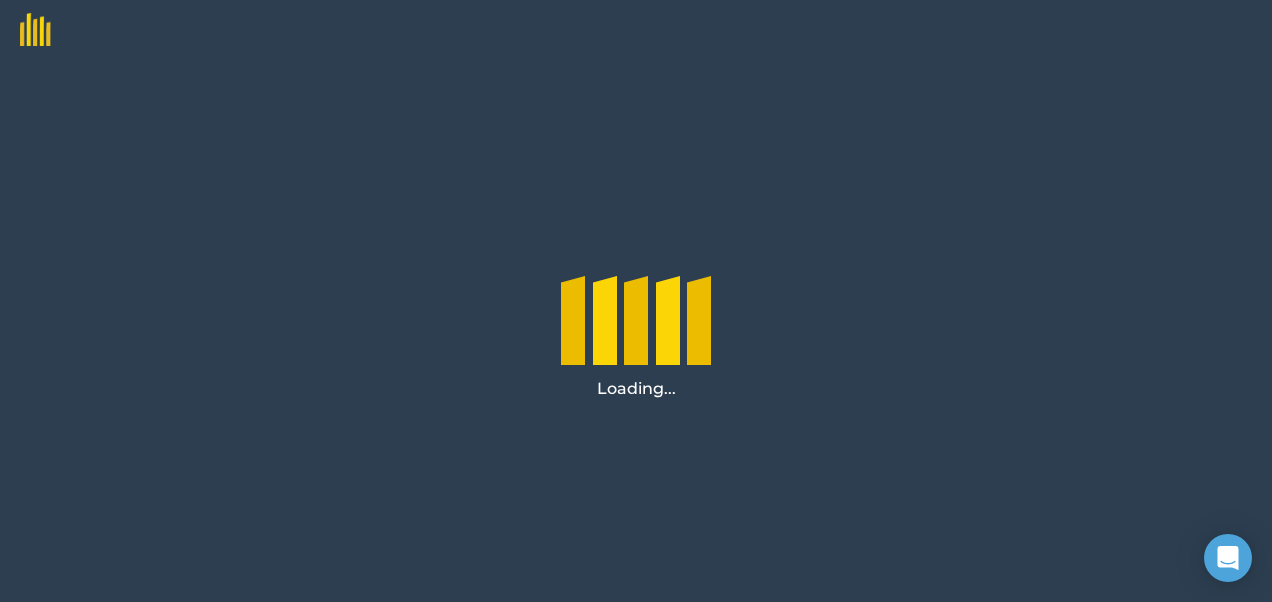 scroll, scrollTop: 0, scrollLeft: 0, axis: both 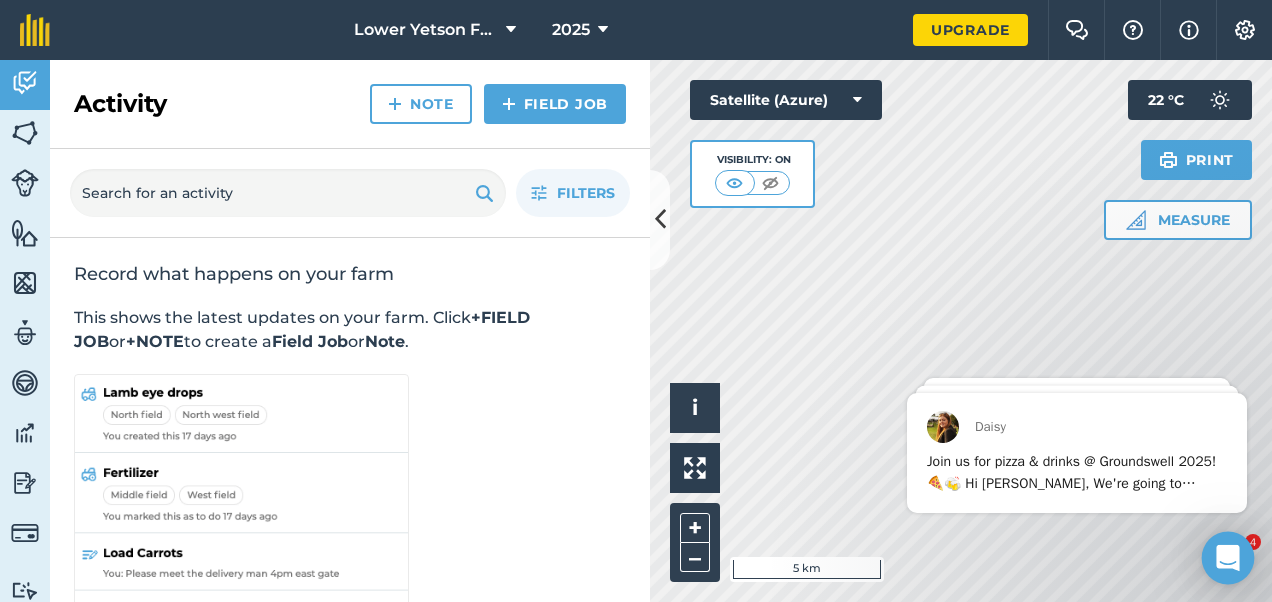 click 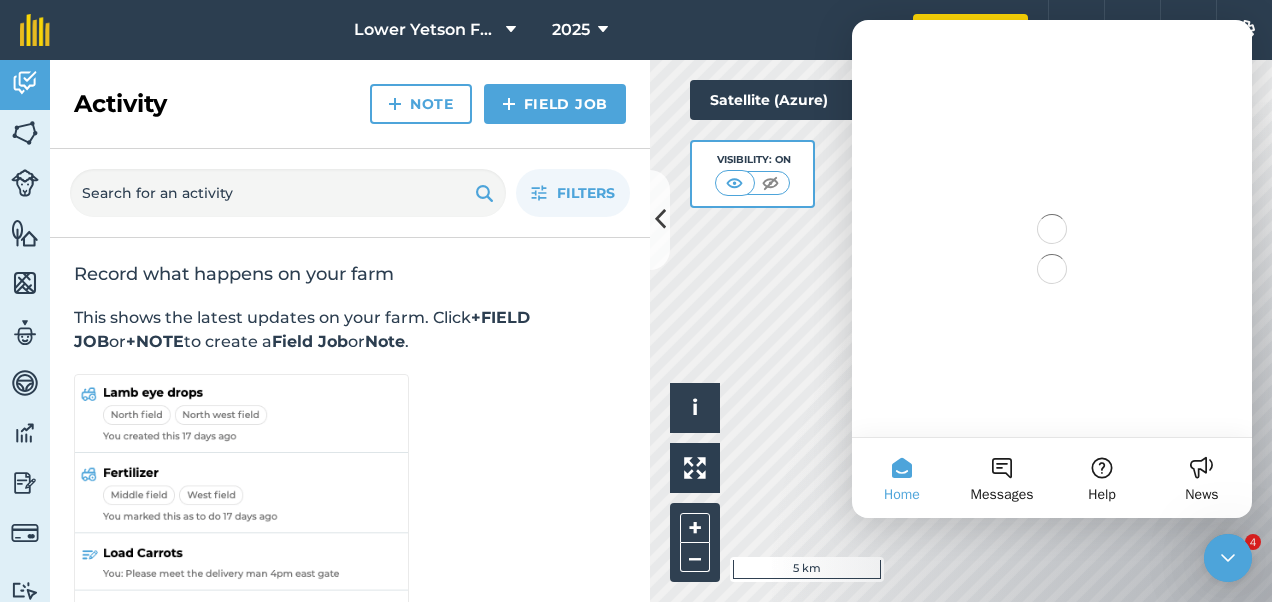 scroll, scrollTop: 0, scrollLeft: 0, axis: both 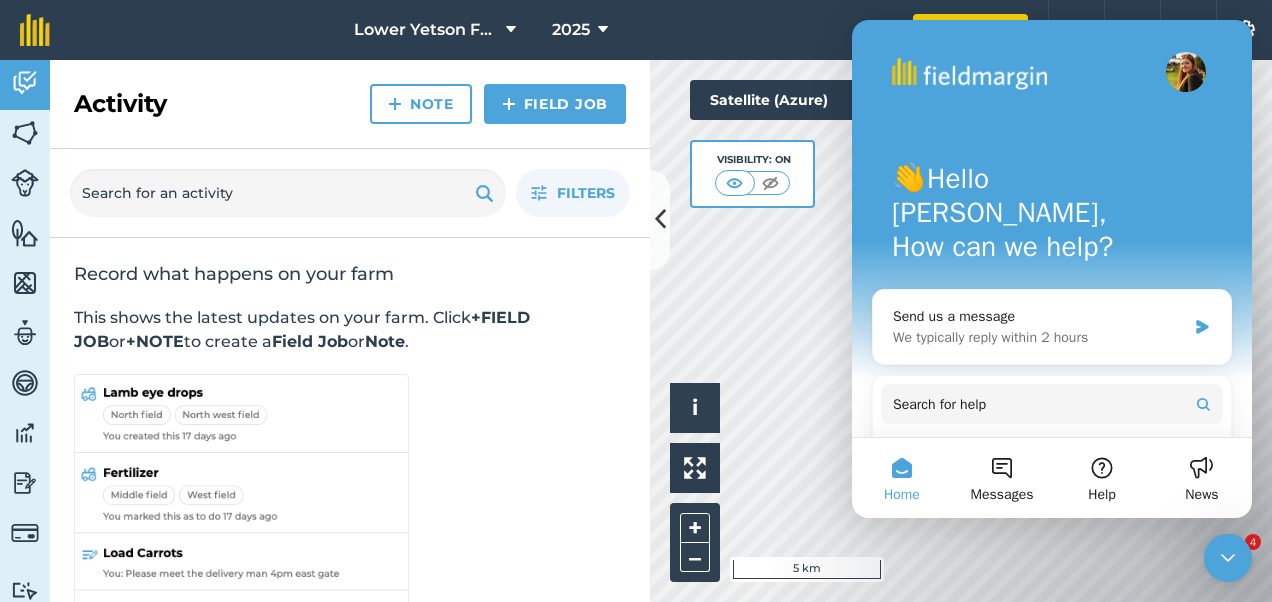 click 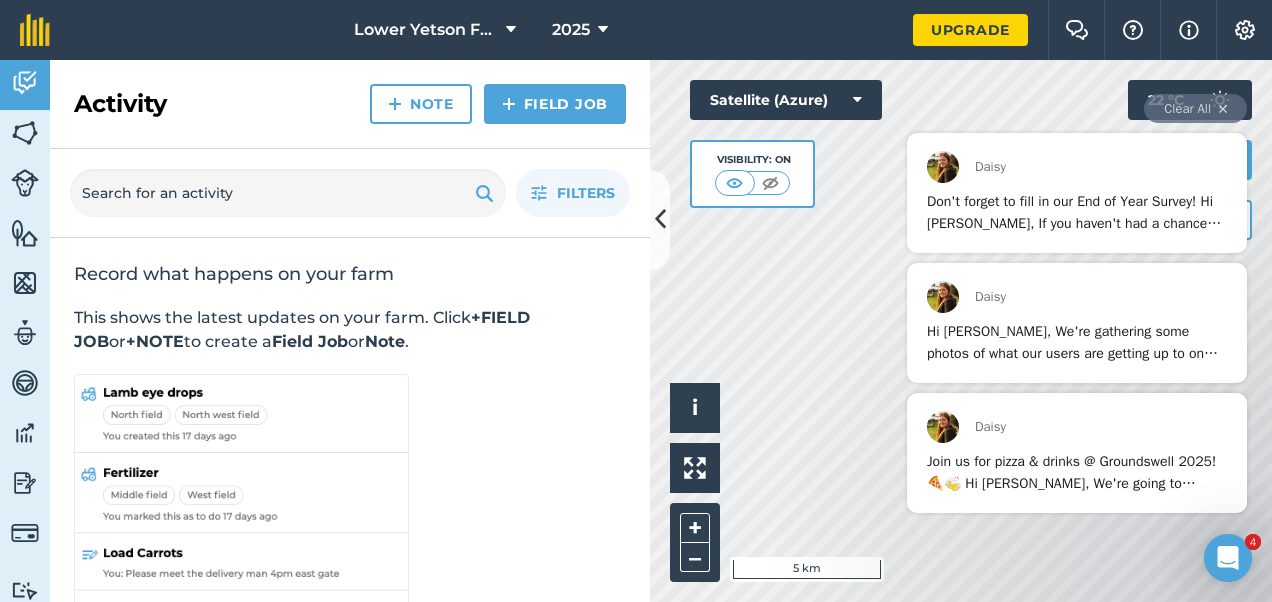 scroll, scrollTop: 0, scrollLeft: 0, axis: both 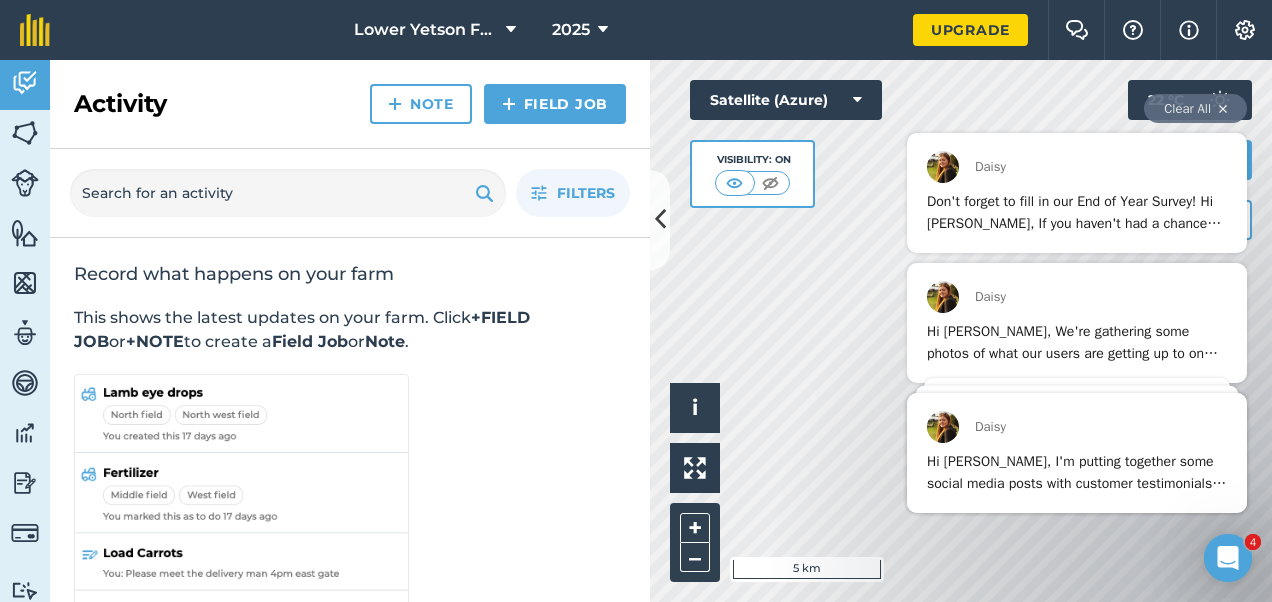 click on "Clear All" at bounding box center [1195, 108] 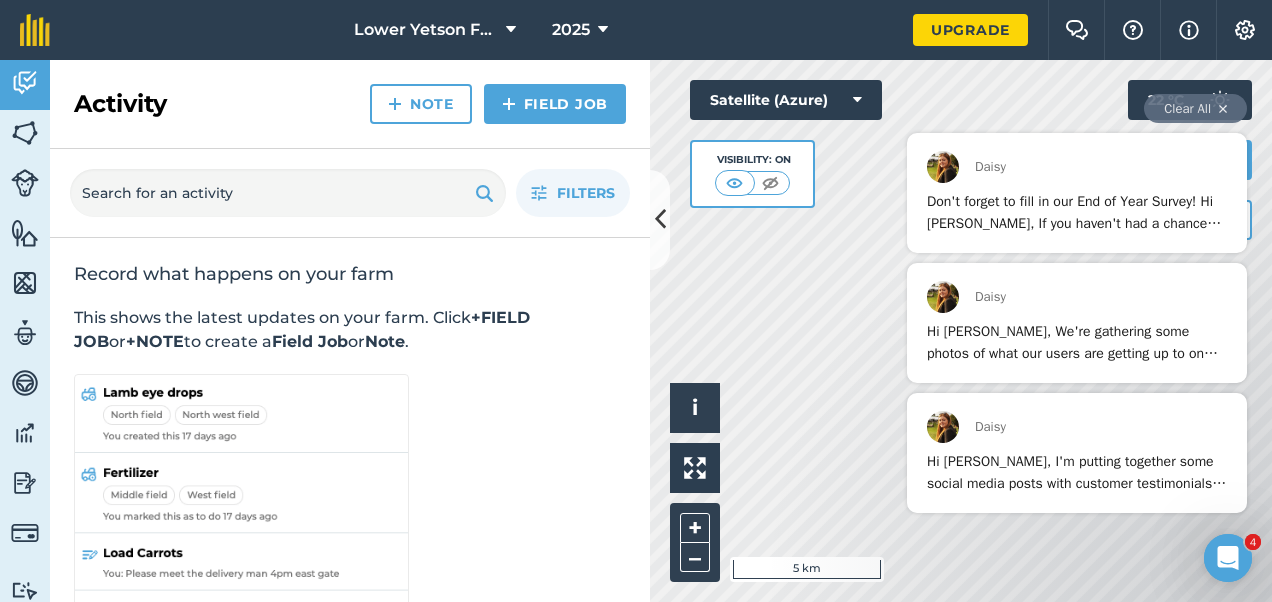 click on "Clear All" at bounding box center [1195, 108] 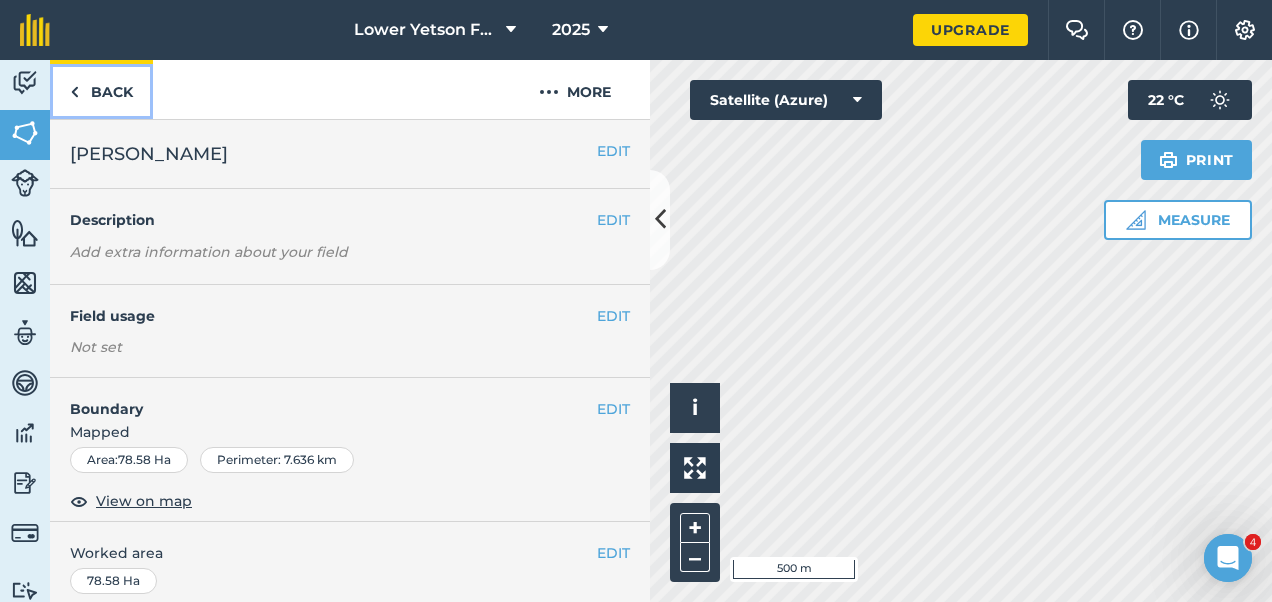 click on "Back" at bounding box center (101, 89) 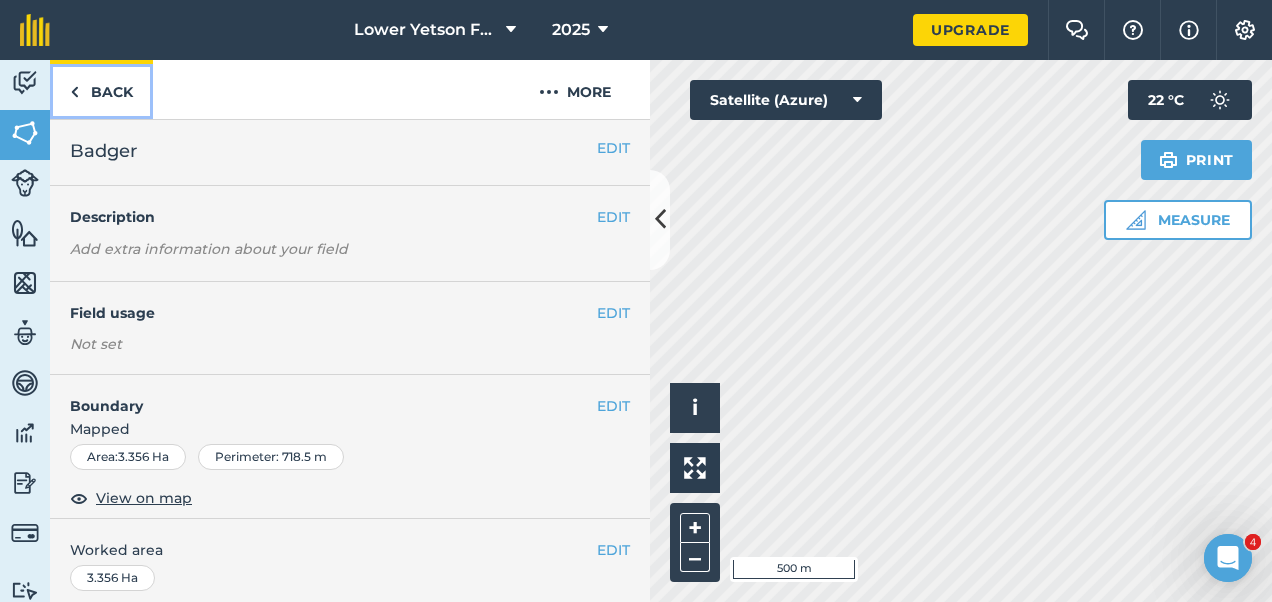 scroll, scrollTop: 0, scrollLeft: 0, axis: both 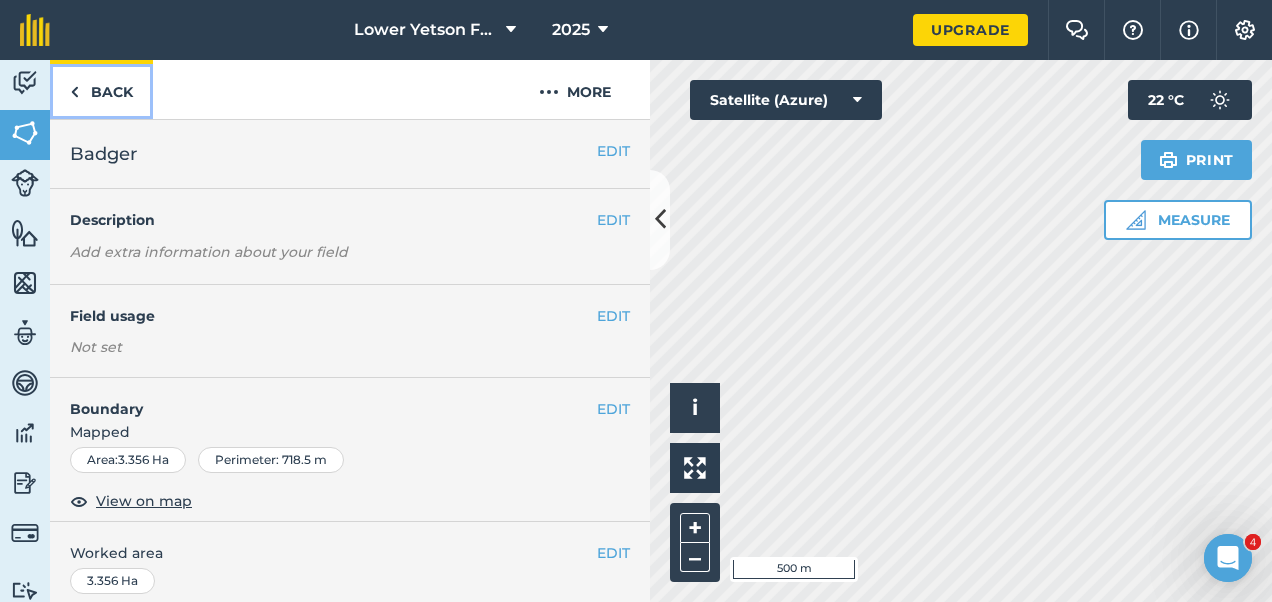 click on "Back" at bounding box center (101, 89) 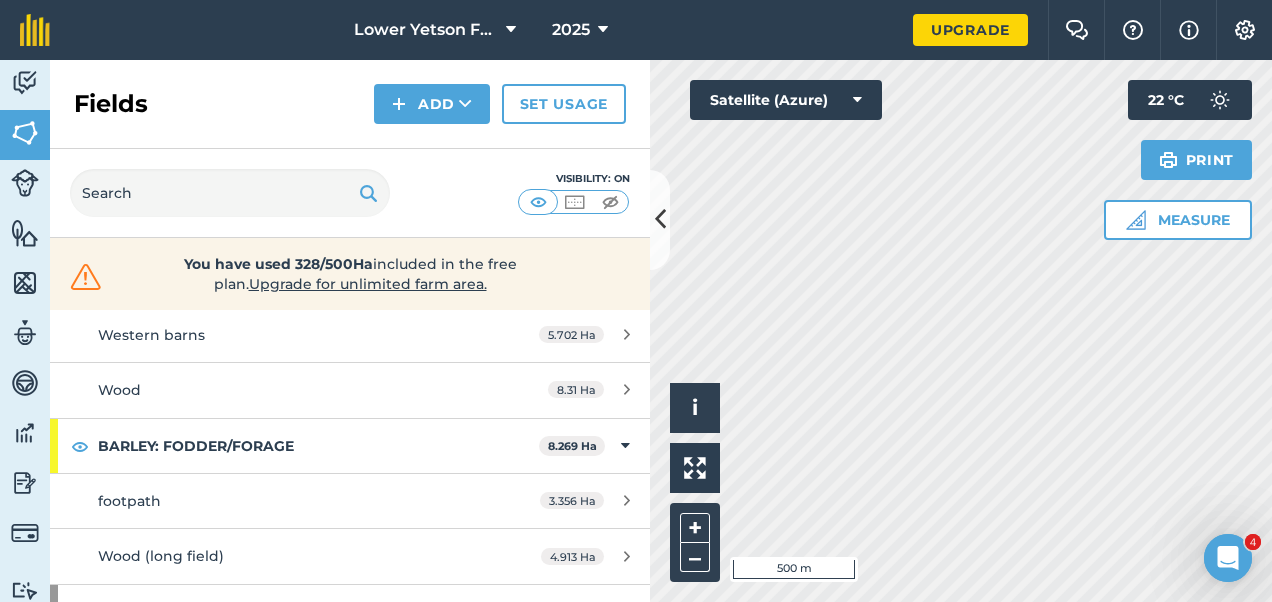 scroll, scrollTop: 2200, scrollLeft: 0, axis: vertical 